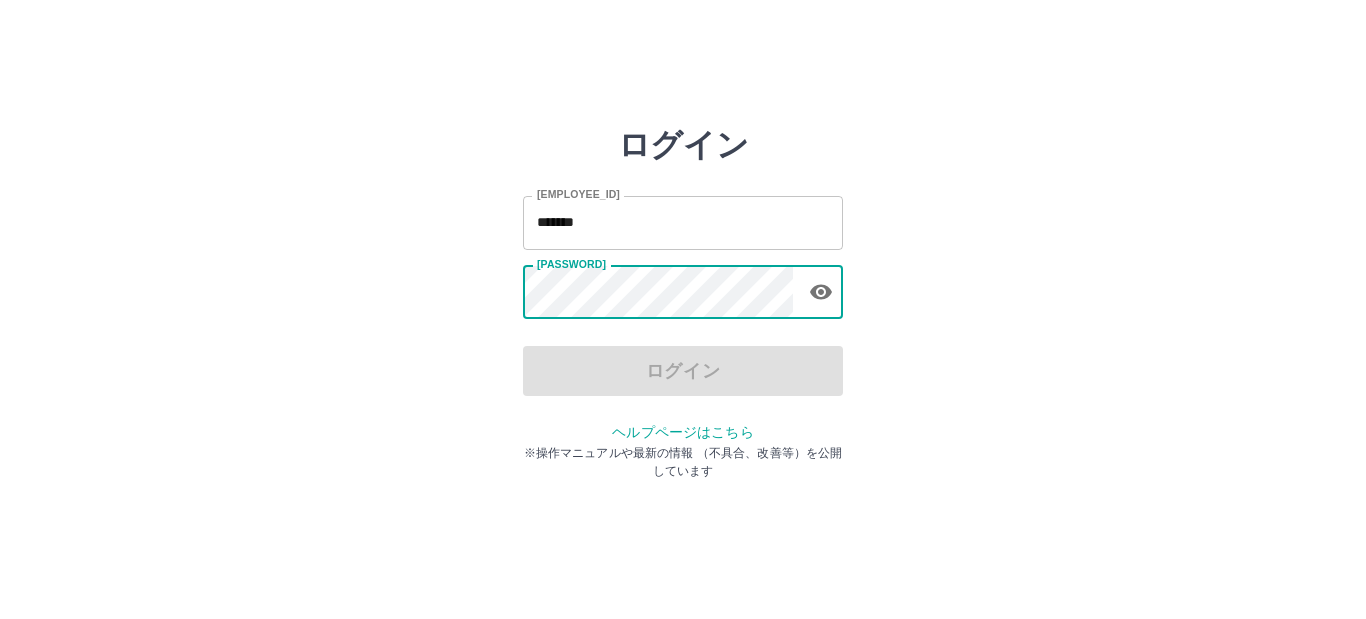 scroll, scrollTop: 0, scrollLeft: 0, axis: both 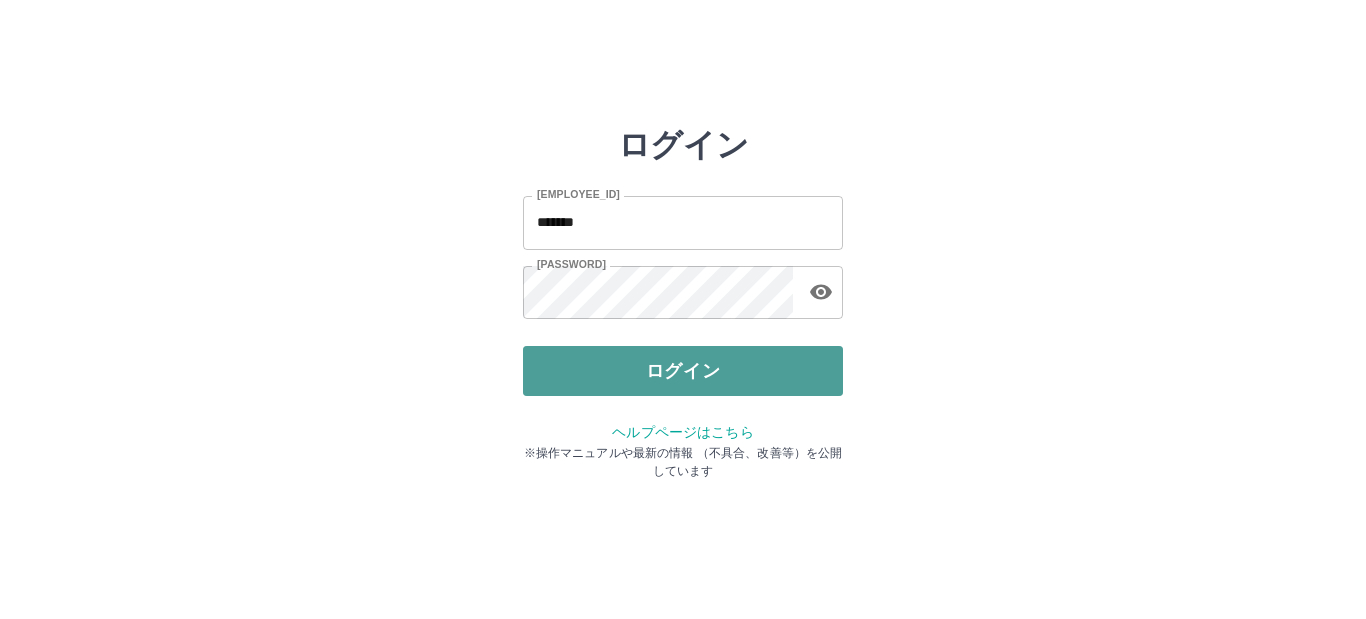 click on "ログイン" at bounding box center [683, 371] 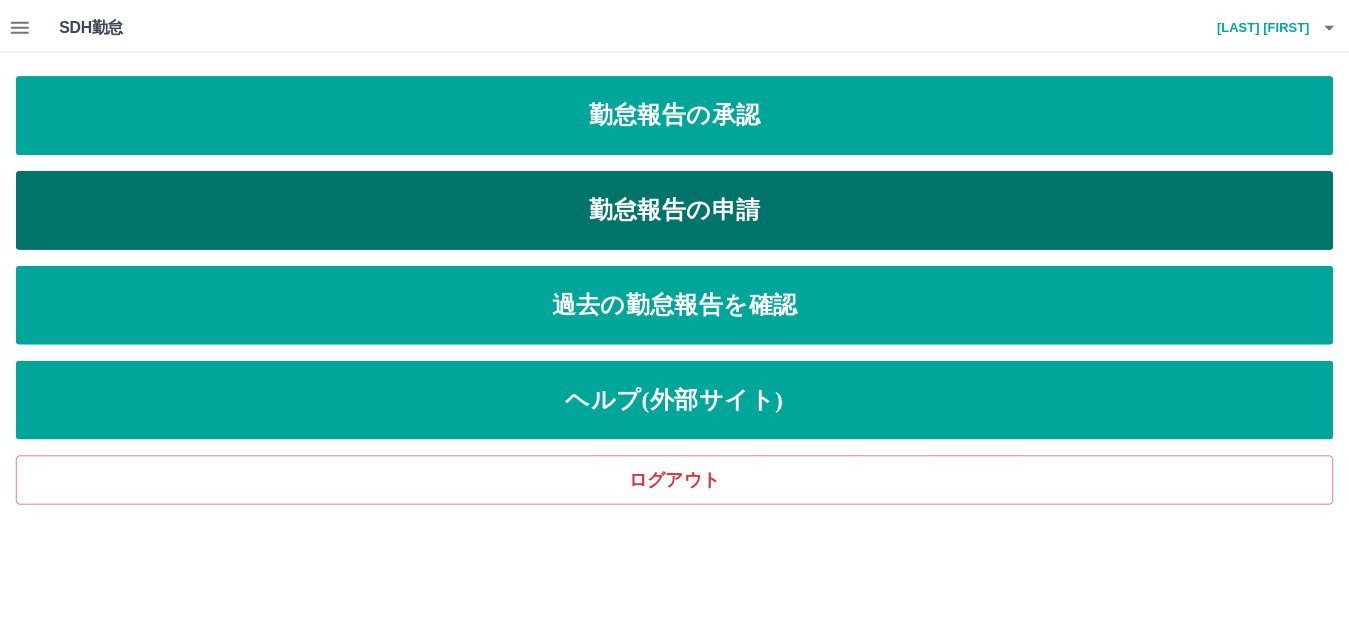 scroll, scrollTop: 0, scrollLeft: 0, axis: both 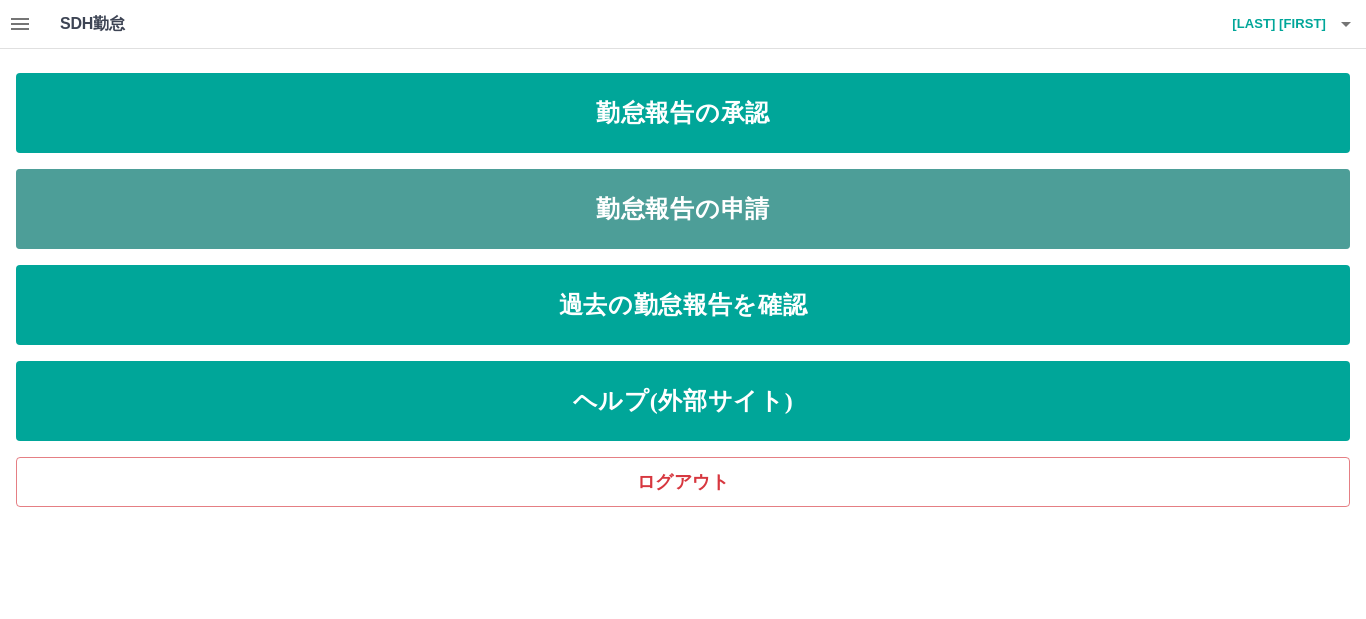 click on "勤怠報告の申請" at bounding box center [683, 113] 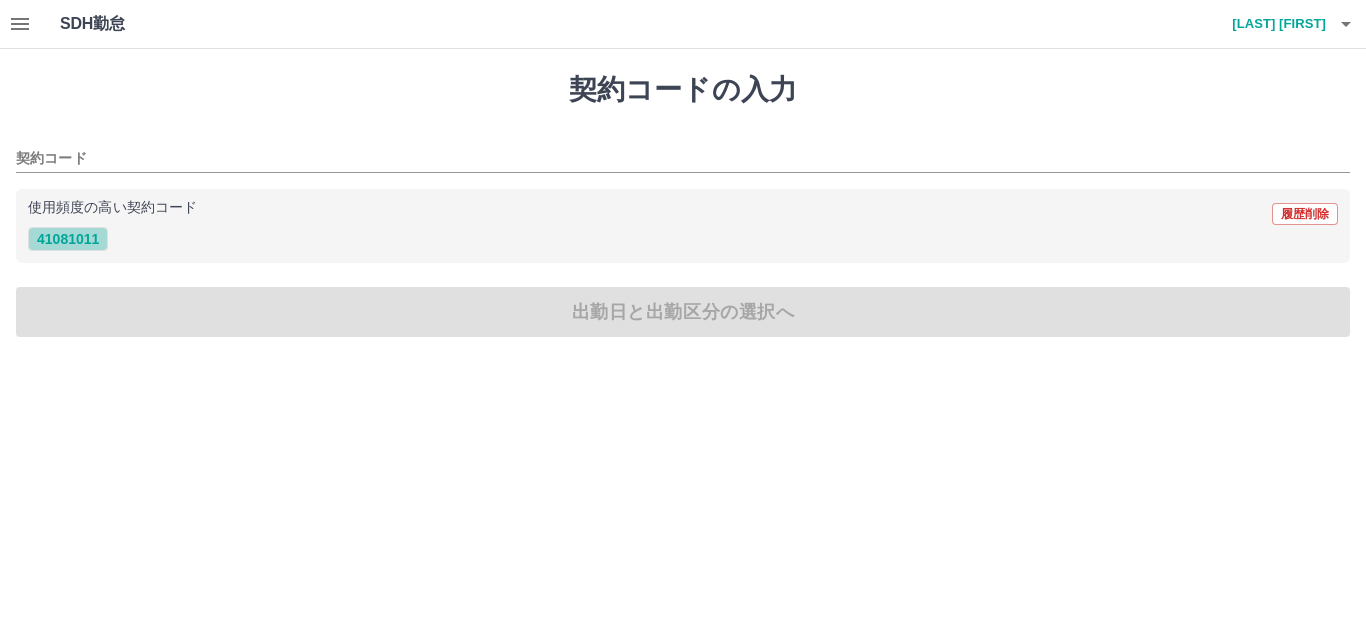 click on "41081011" at bounding box center [68, 239] 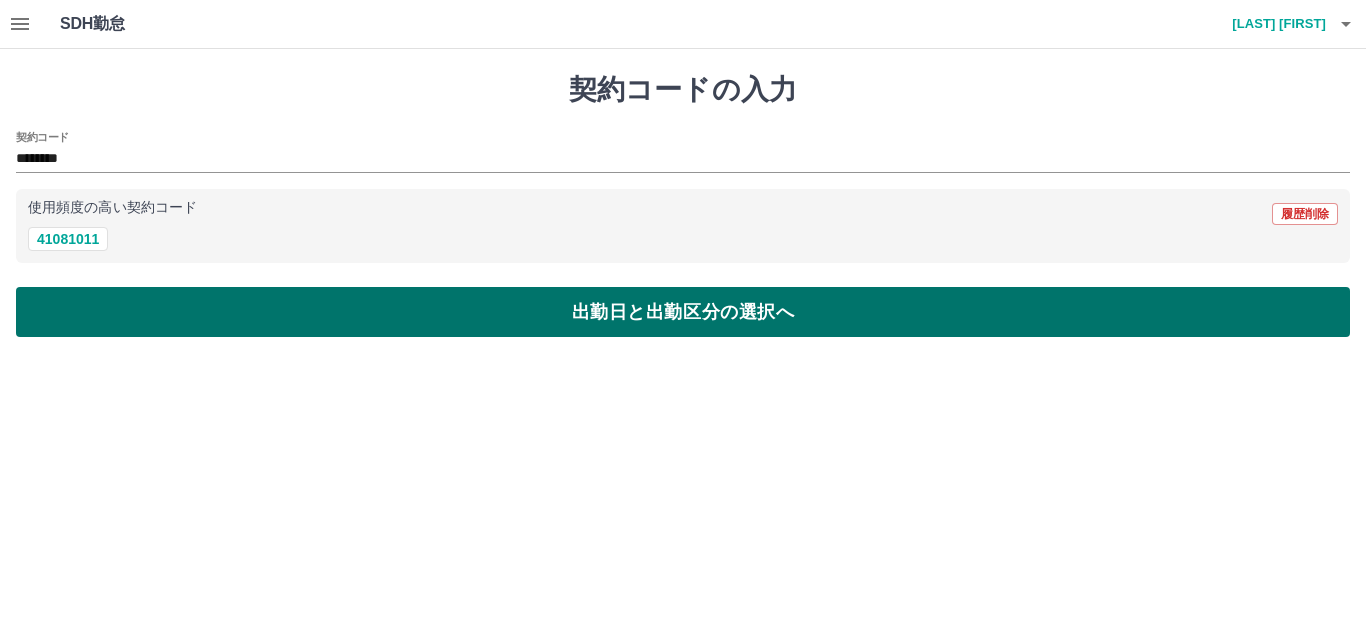 click on "出勤日と出勤区分の選択へ" at bounding box center [683, 312] 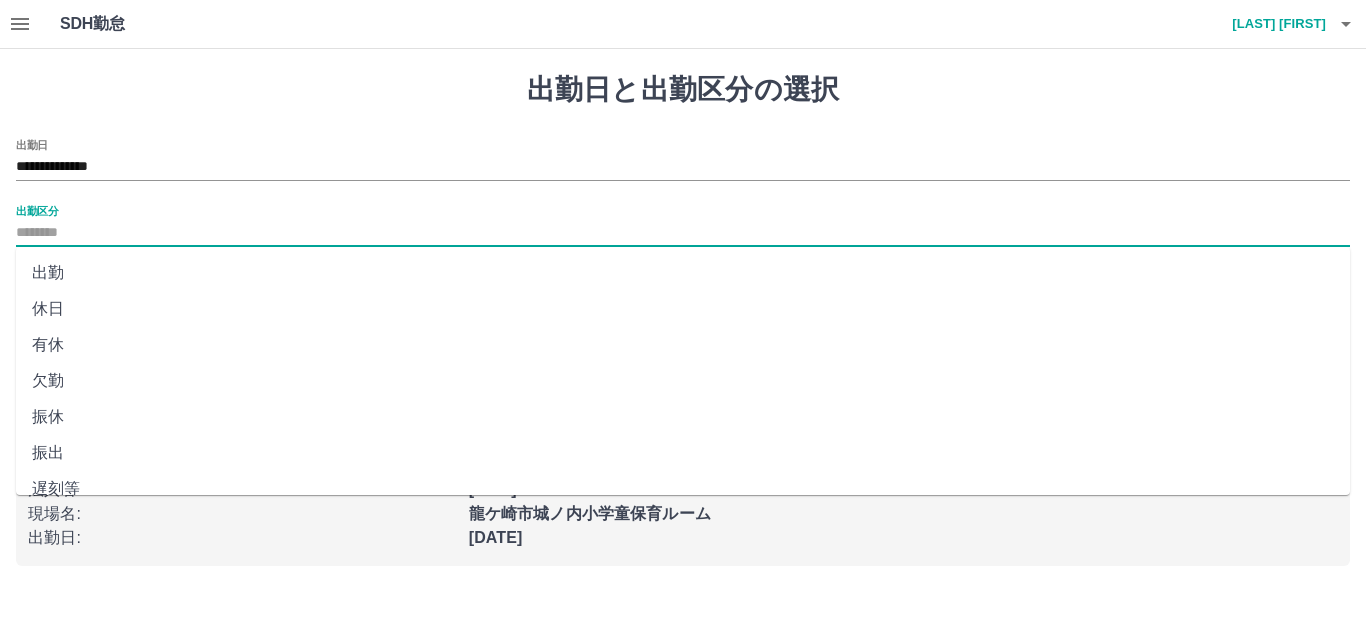 click on "出勤区分" at bounding box center [683, 233] 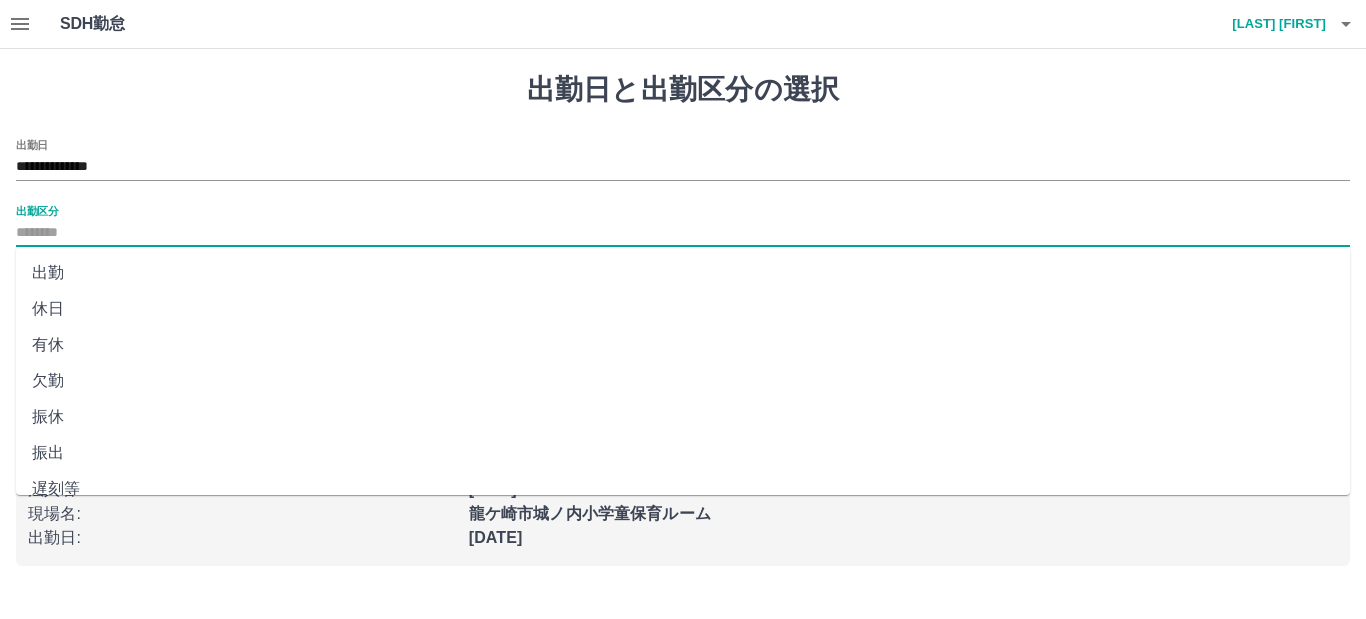 click on "出勤" at bounding box center [683, 273] 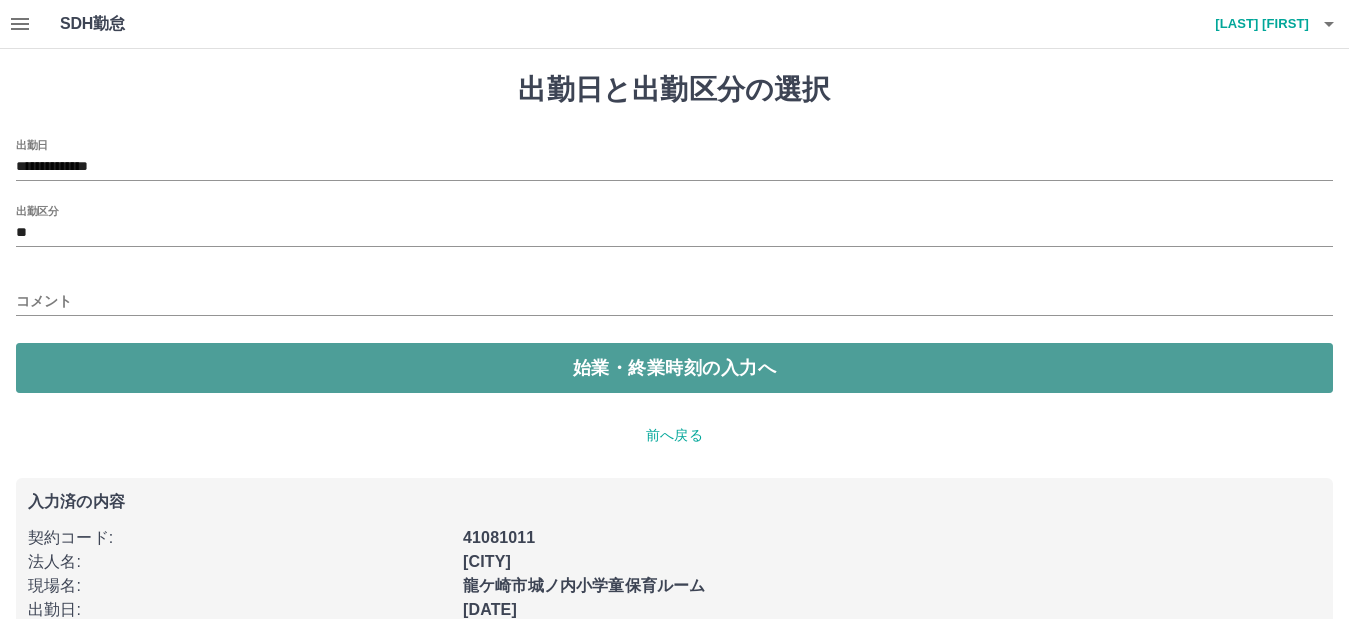 click on "始業・終業時刻の入力へ" at bounding box center (674, 368) 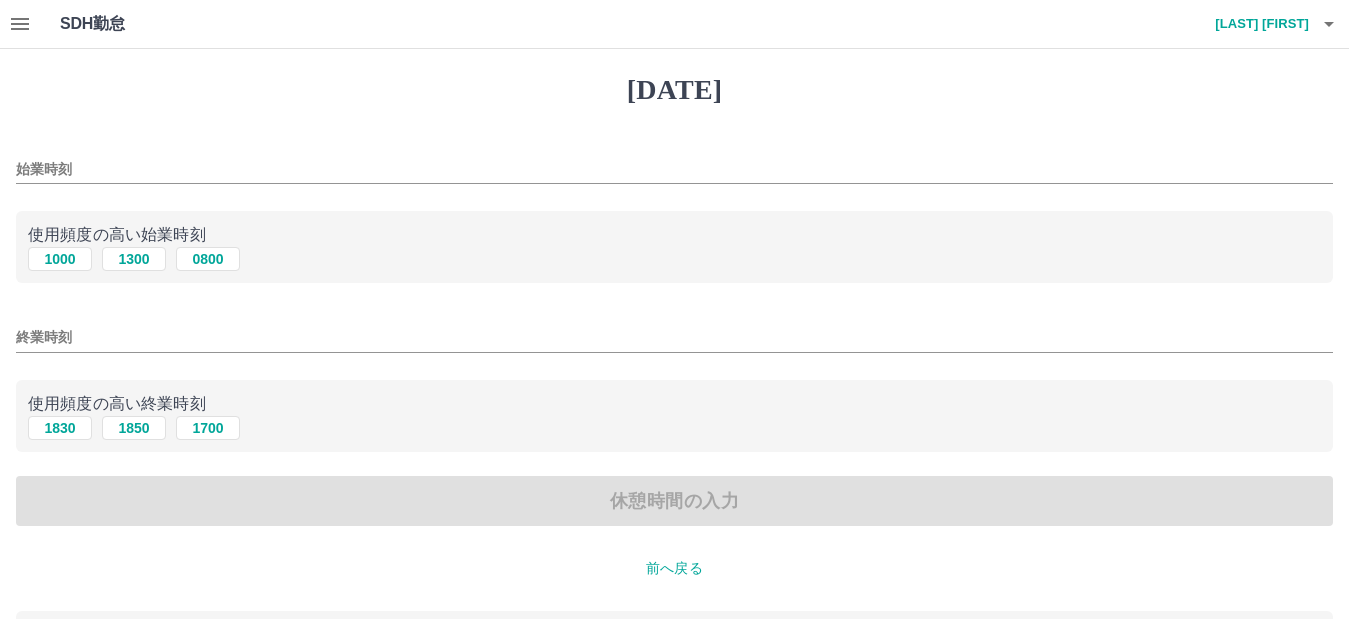 click on "前へ戻る" at bounding box center (674, 568) 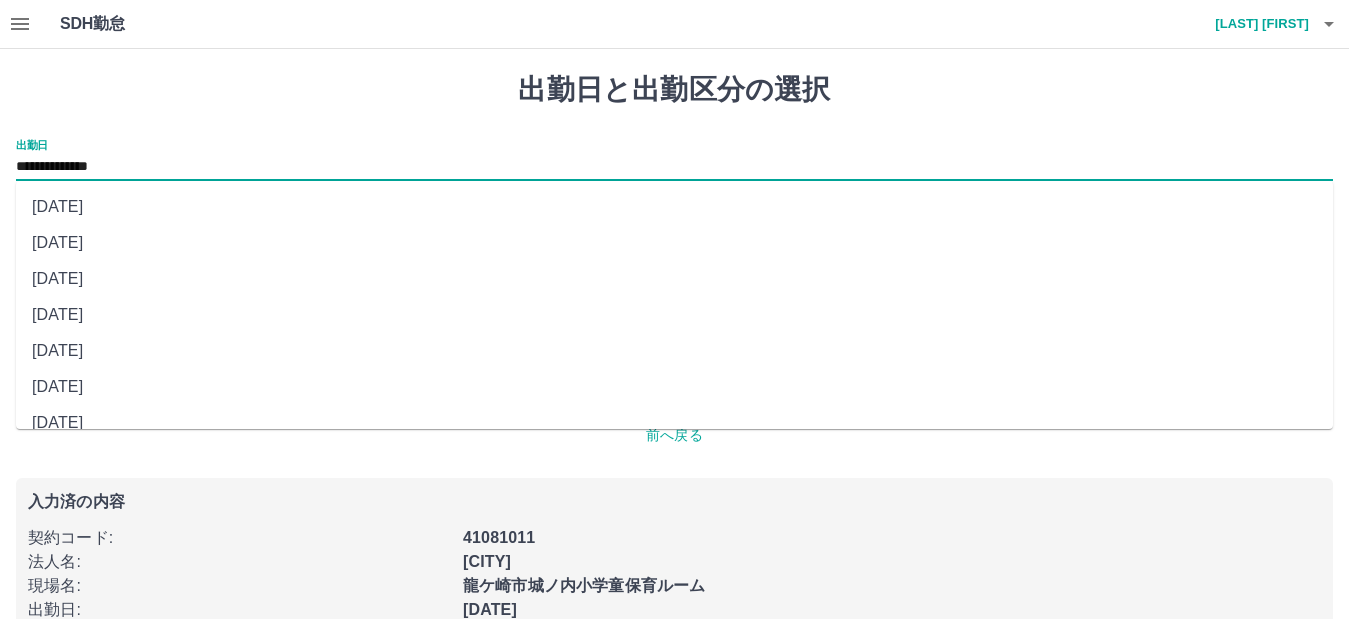 click on "**********" at bounding box center (674, 167) 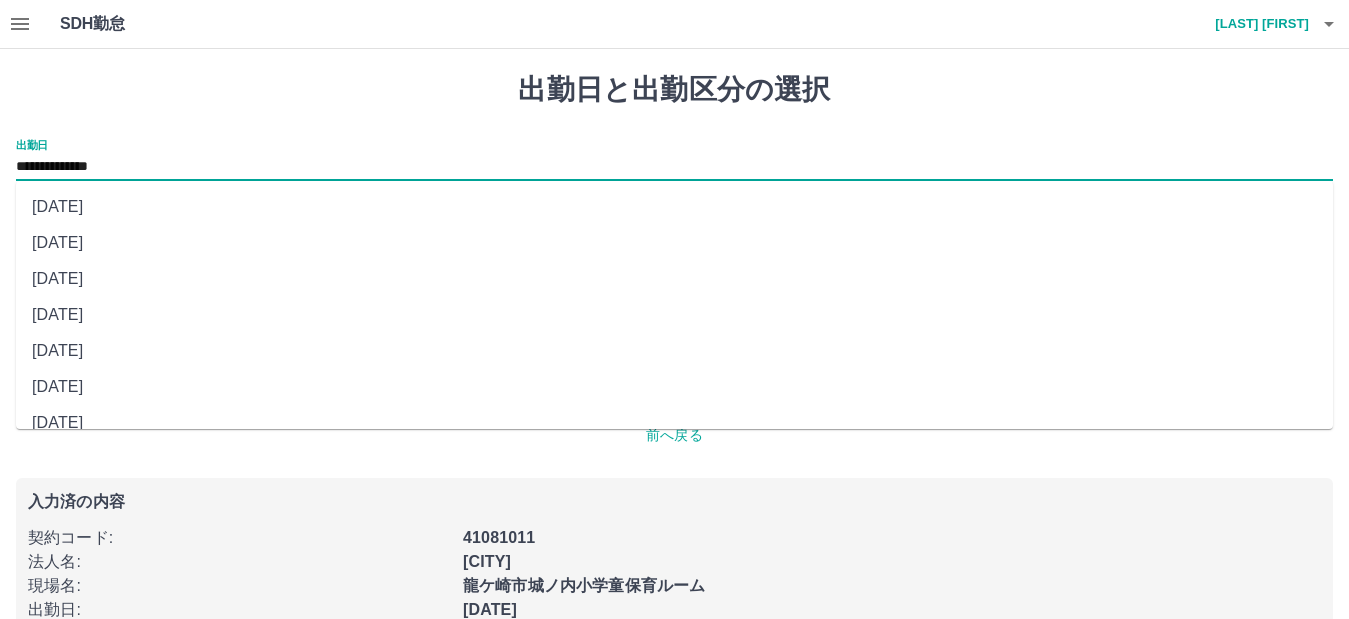 click on "[DATE]" at bounding box center [674, 207] 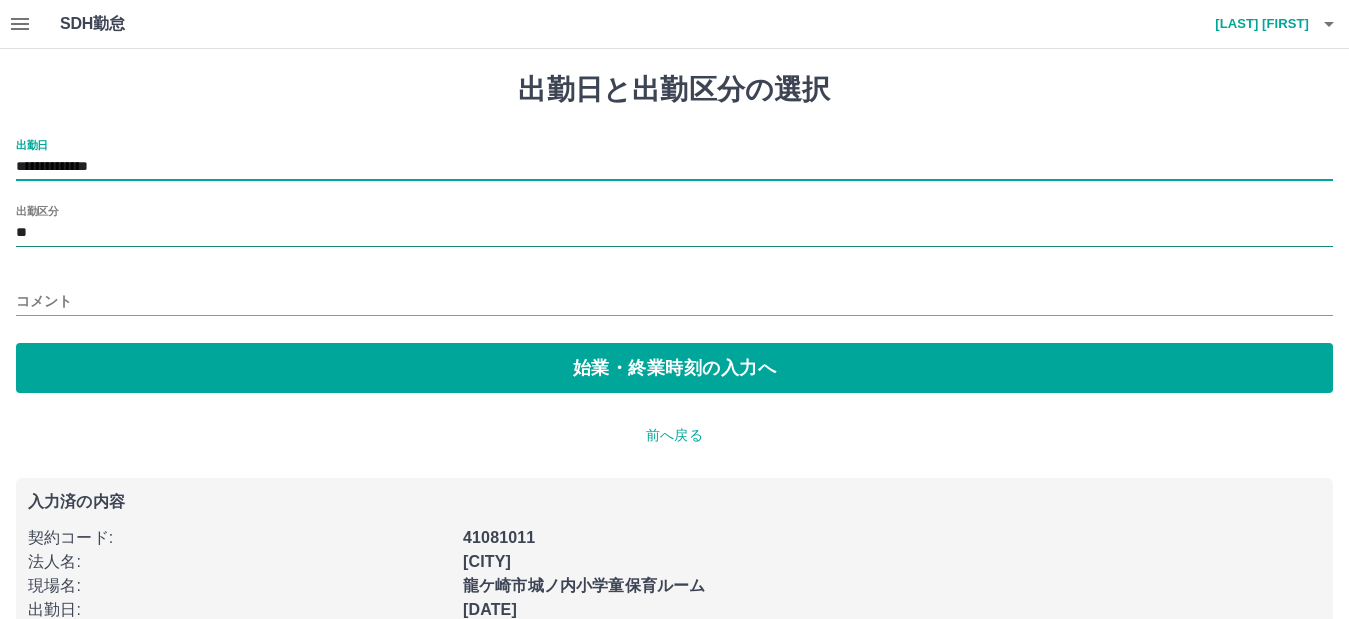 click on "**" at bounding box center [674, 233] 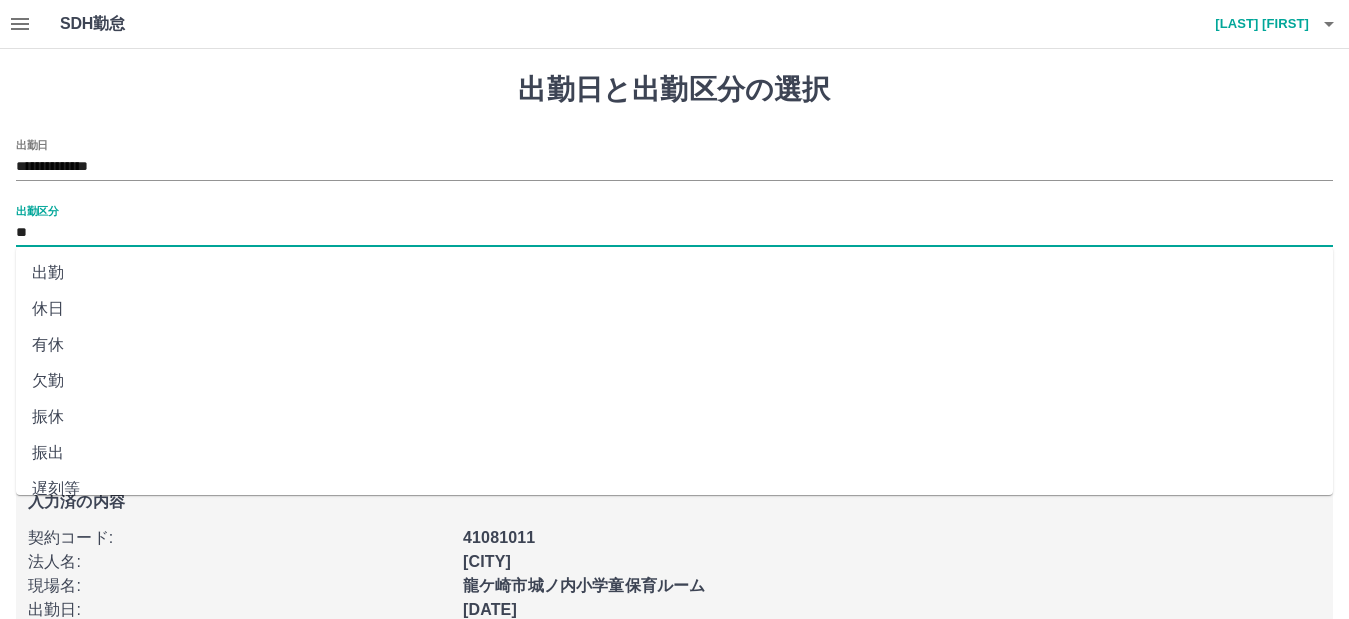 click on "有休" at bounding box center [674, 345] 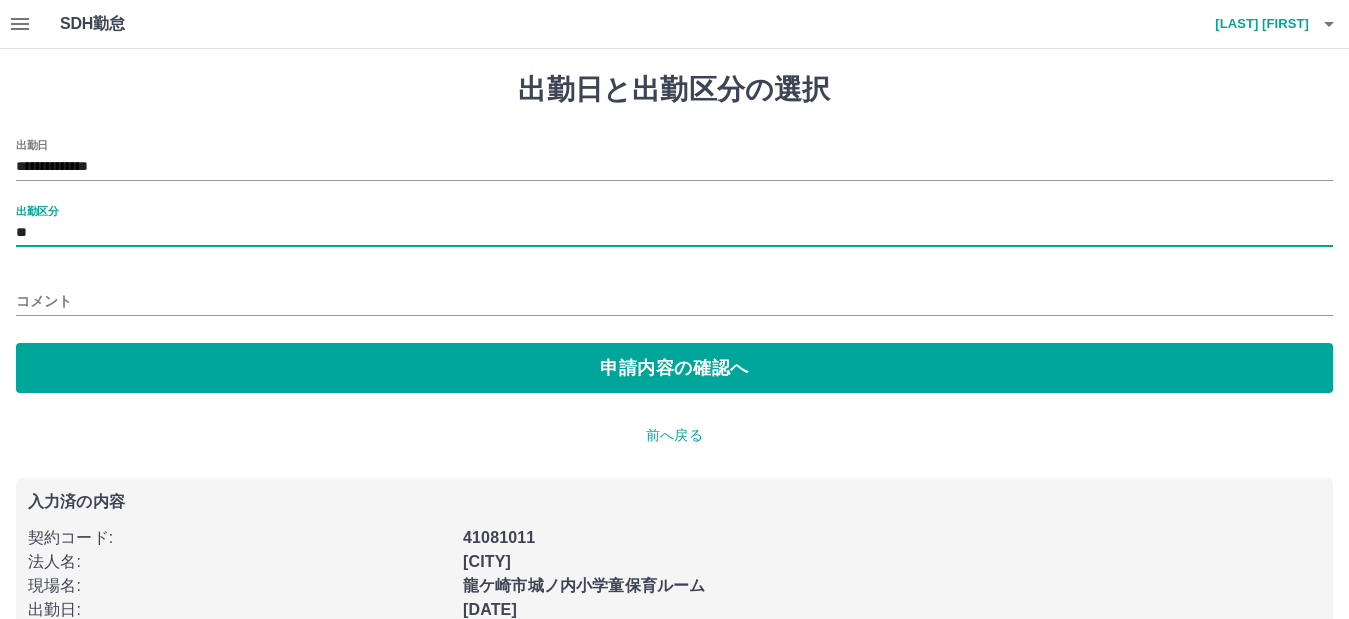 click on "コメント" at bounding box center [674, 301] 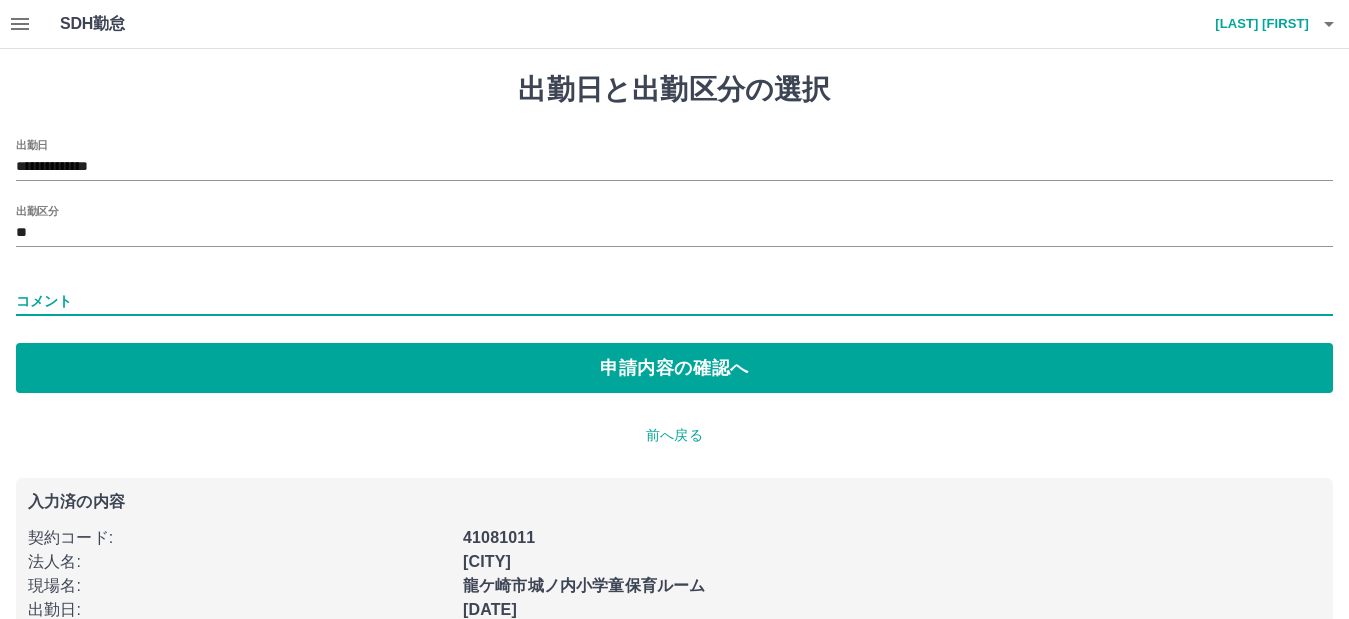 type on "*******" 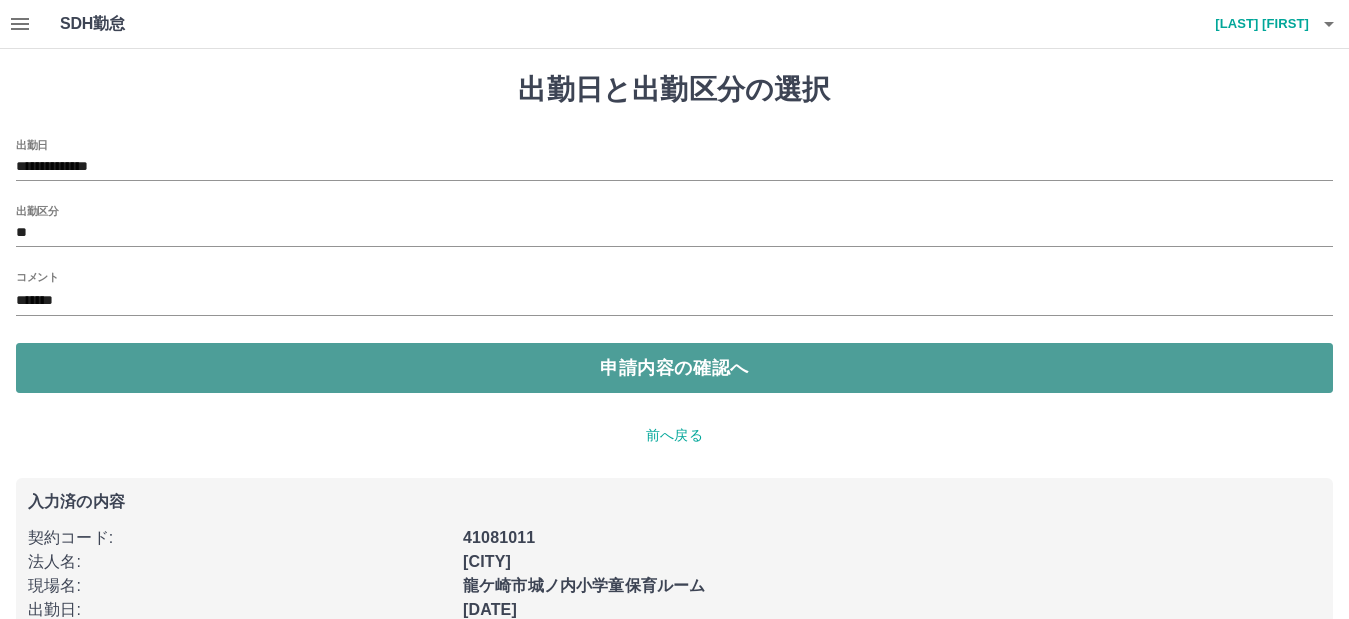 click on "申請内容の確認へ" at bounding box center [674, 368] 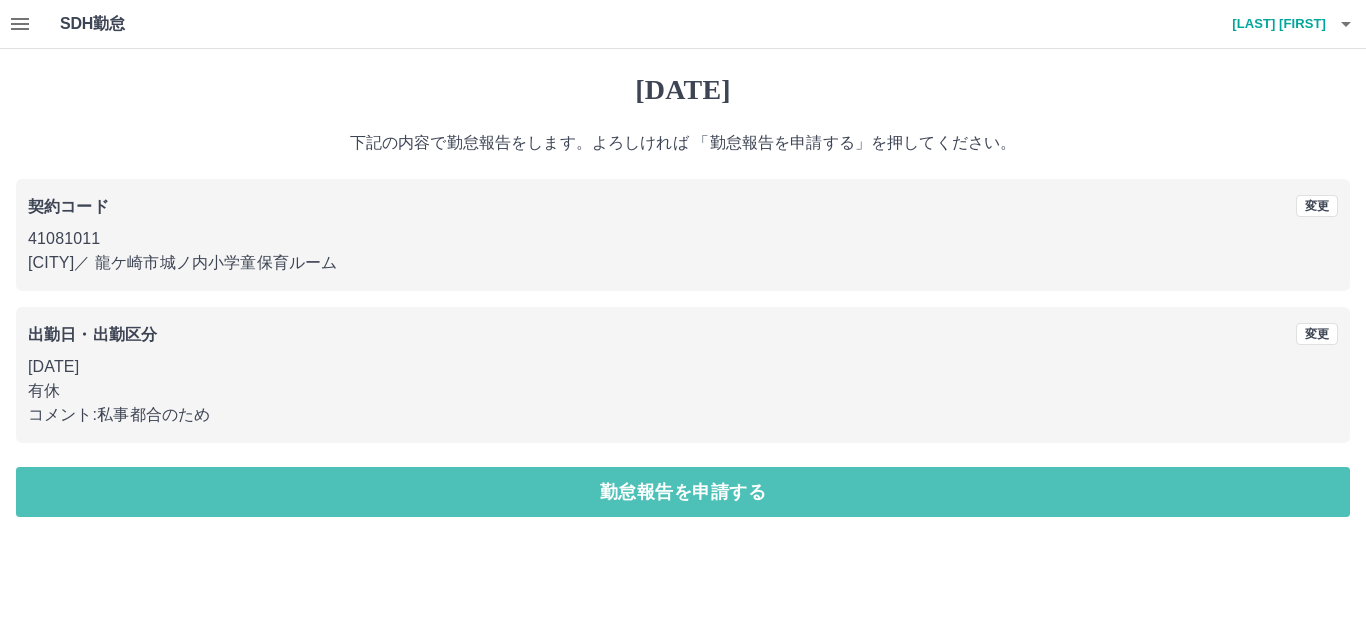 click on "勤怠報告を申請する" at bounding box center [683, 492] 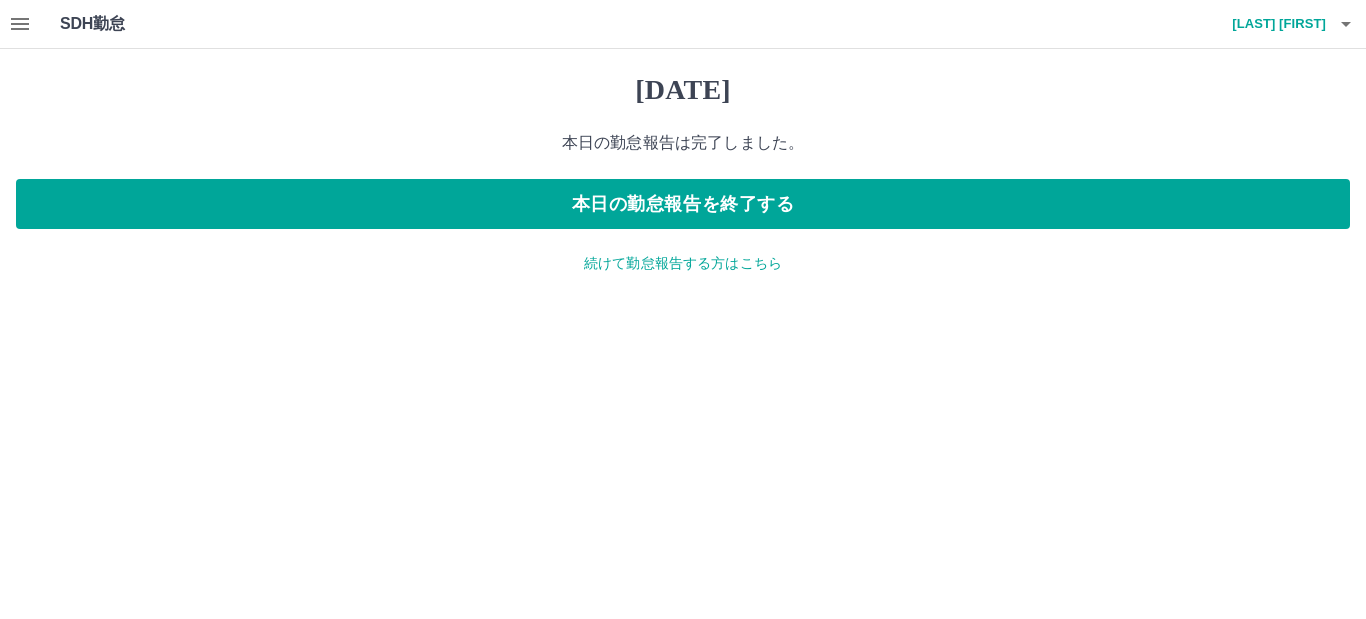 click on "続けて勤怠報告する方はこちら" at bounding box center (683, 263) 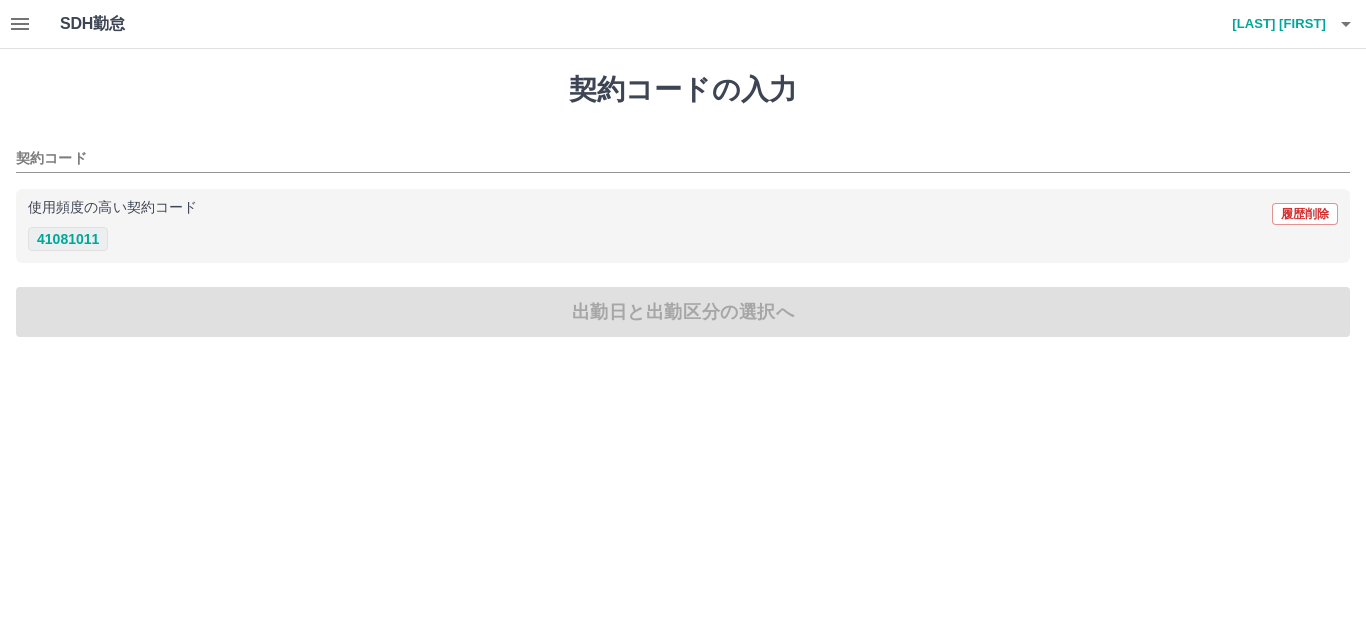 click on "41081011" at bounding box center (68, 239) 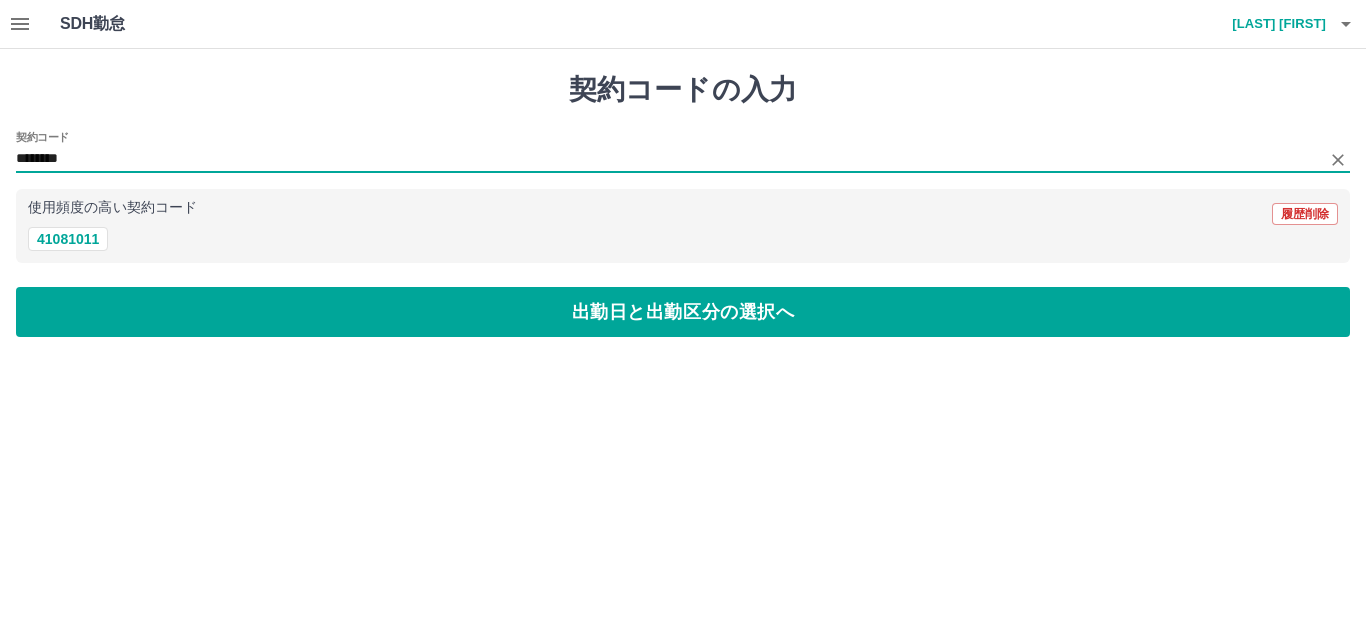 click on "********" at bounding box center (668, 159) 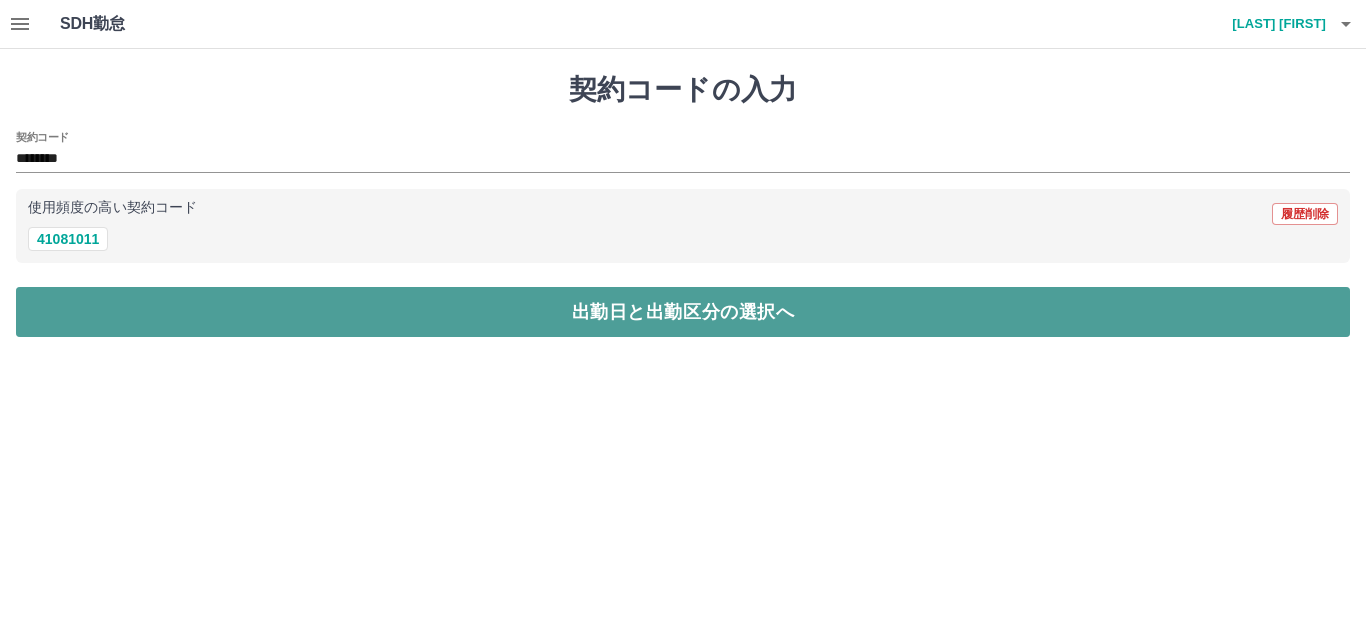 click on "出勤日と出勤区分の選択へ" at bounding box center [683, 312] 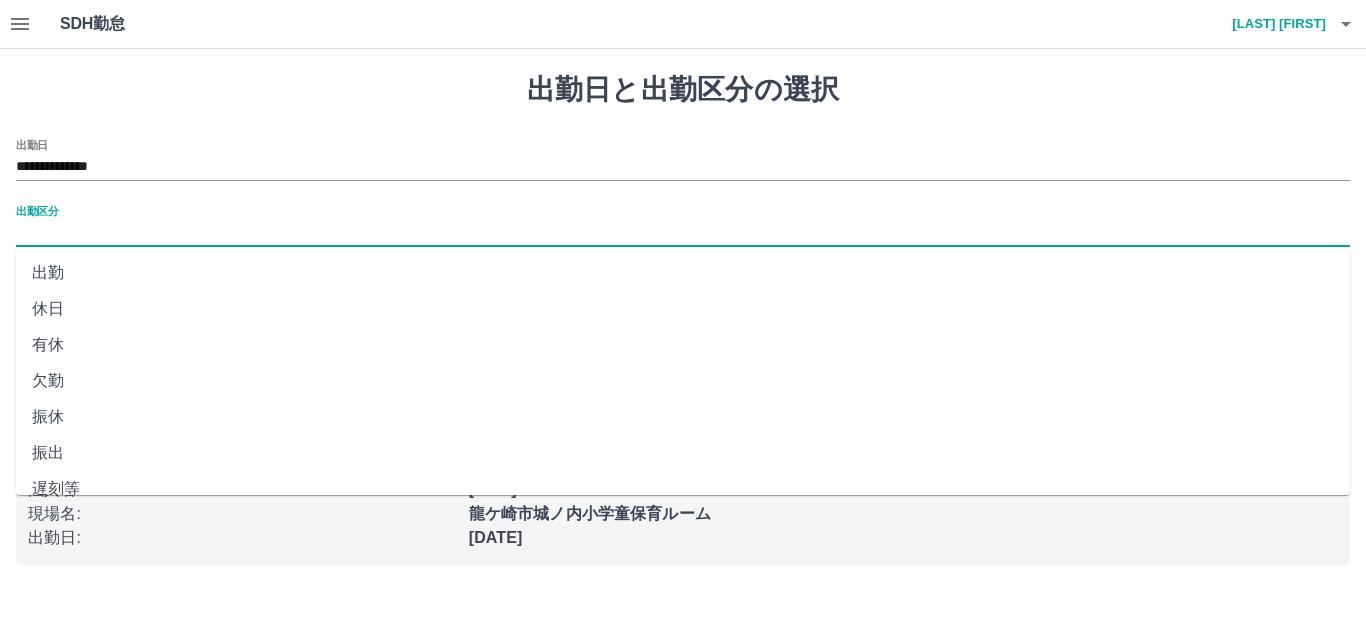click on "出勤区分" at bounding box center (683, 233) 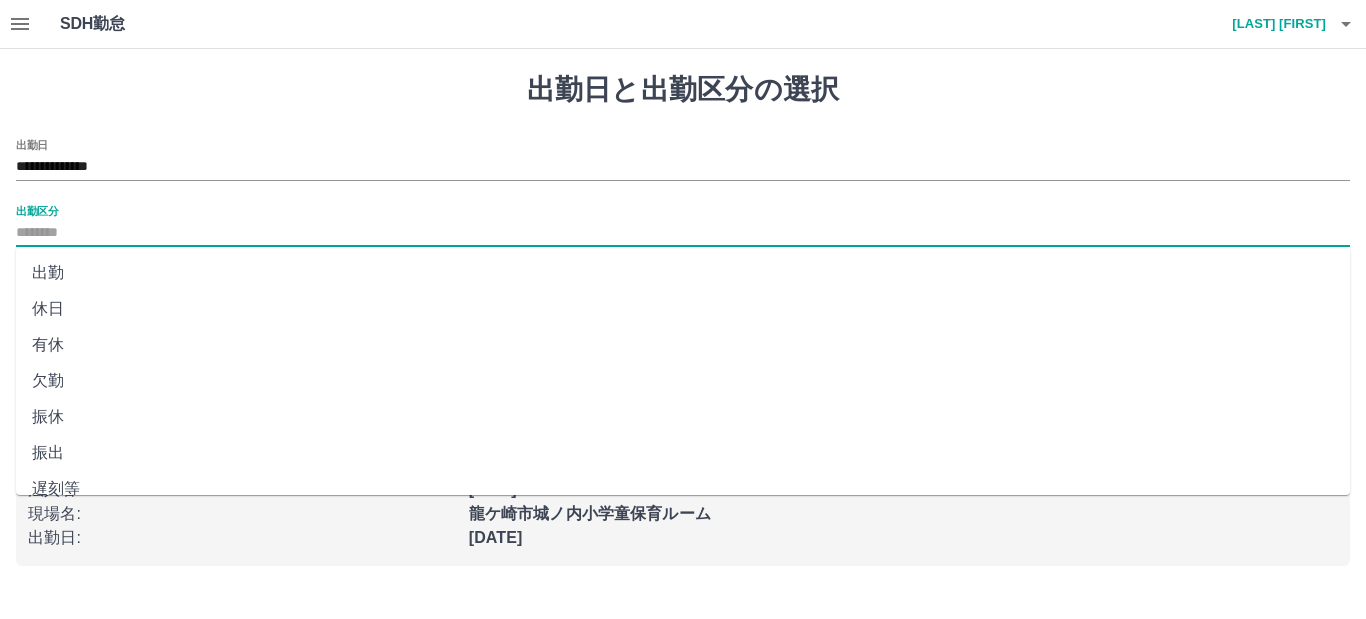 click on "出勤" at bounding box center (683, 273) 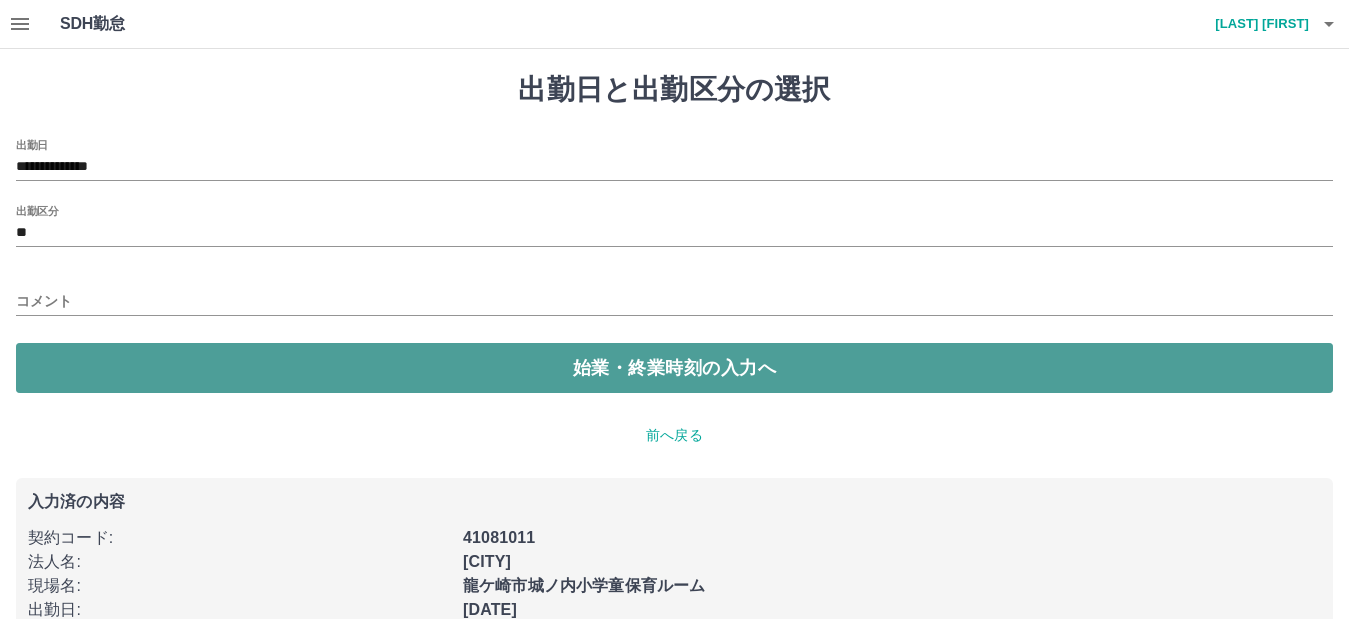click on "始業・終業時刻の入力へ" at bounding box center [674, 368] 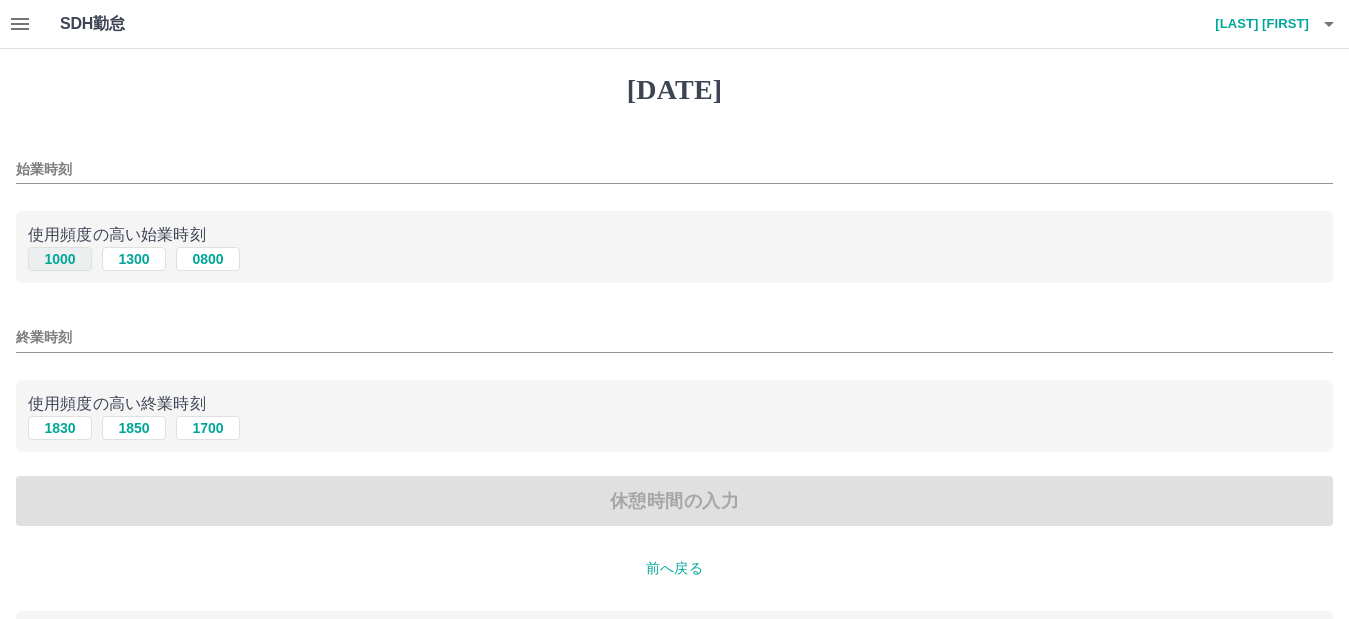 click on "1000" at bounding box center [60, 259] 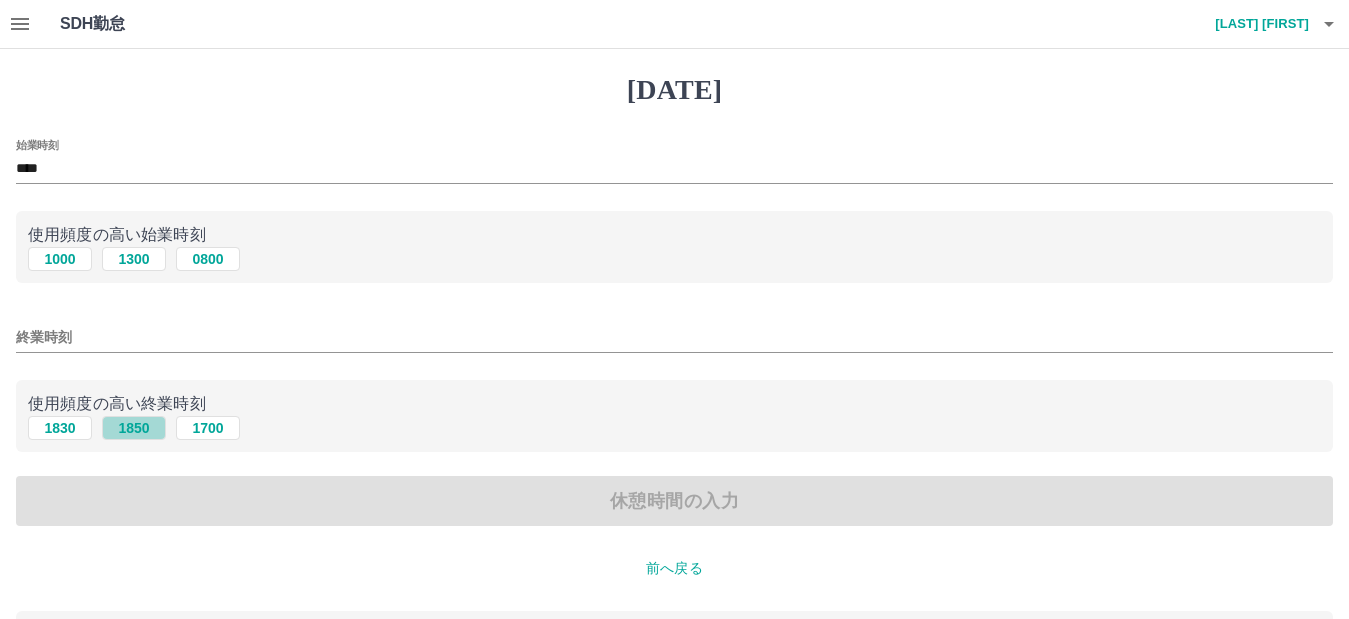 click on "1850" at bounding box center (134, 259) 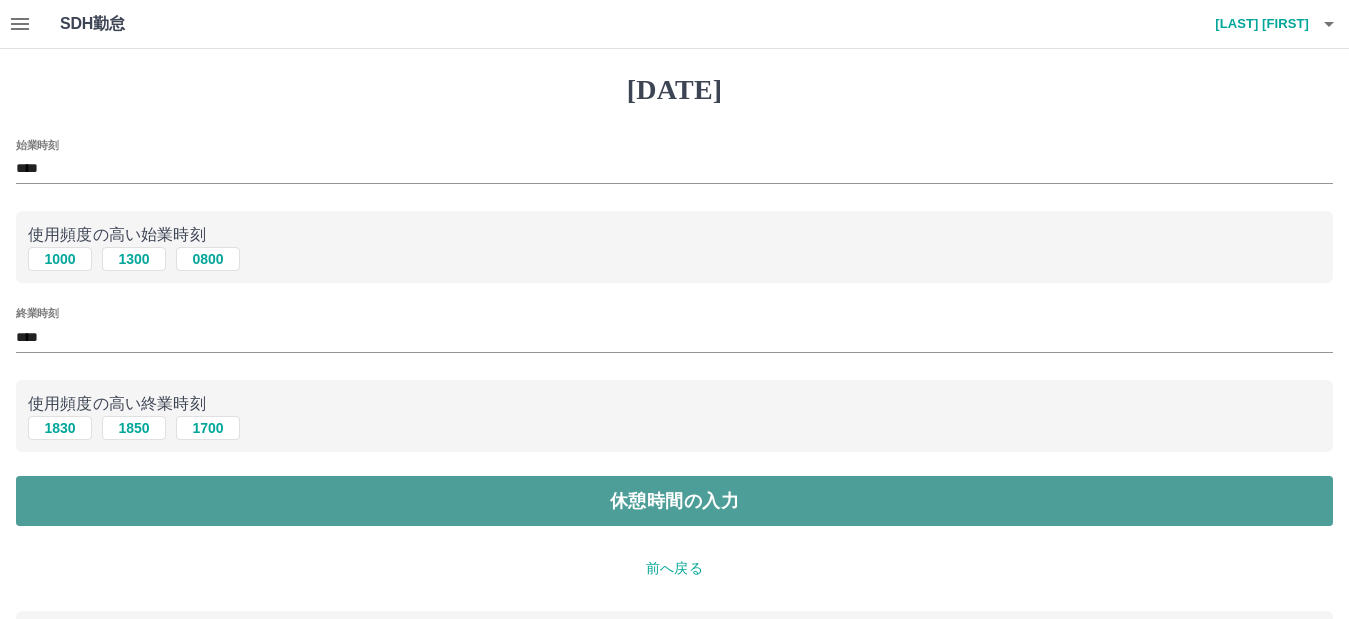 click on "休憩時間の入力" at bounding box center (674, 501) 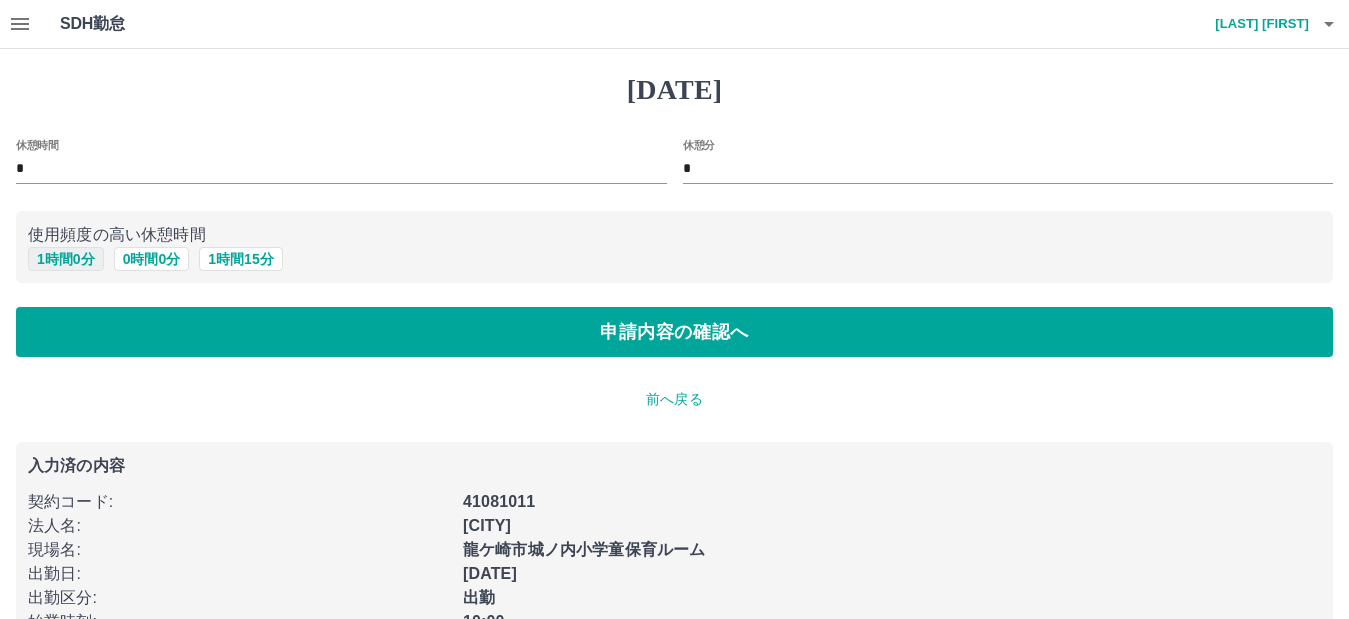 click on "1 時間 0 分" at bounding box center [66, 259] 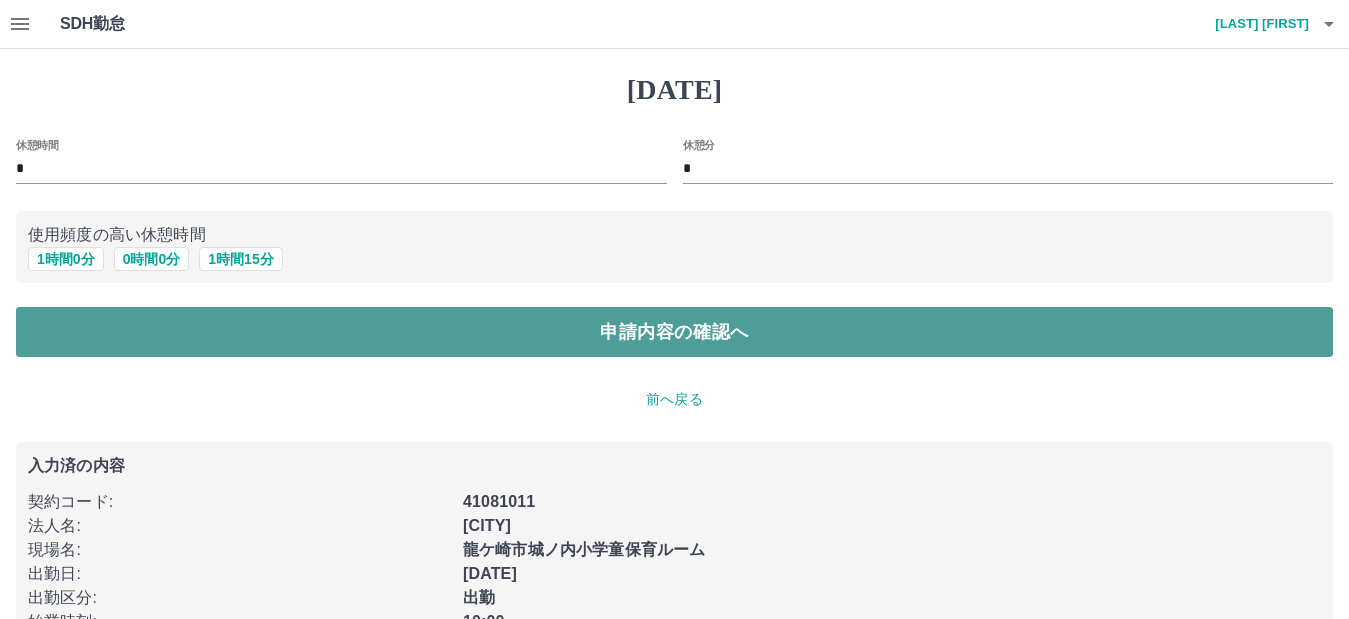 click on "申請内容の確認へ" at bounding box center (674, 332) 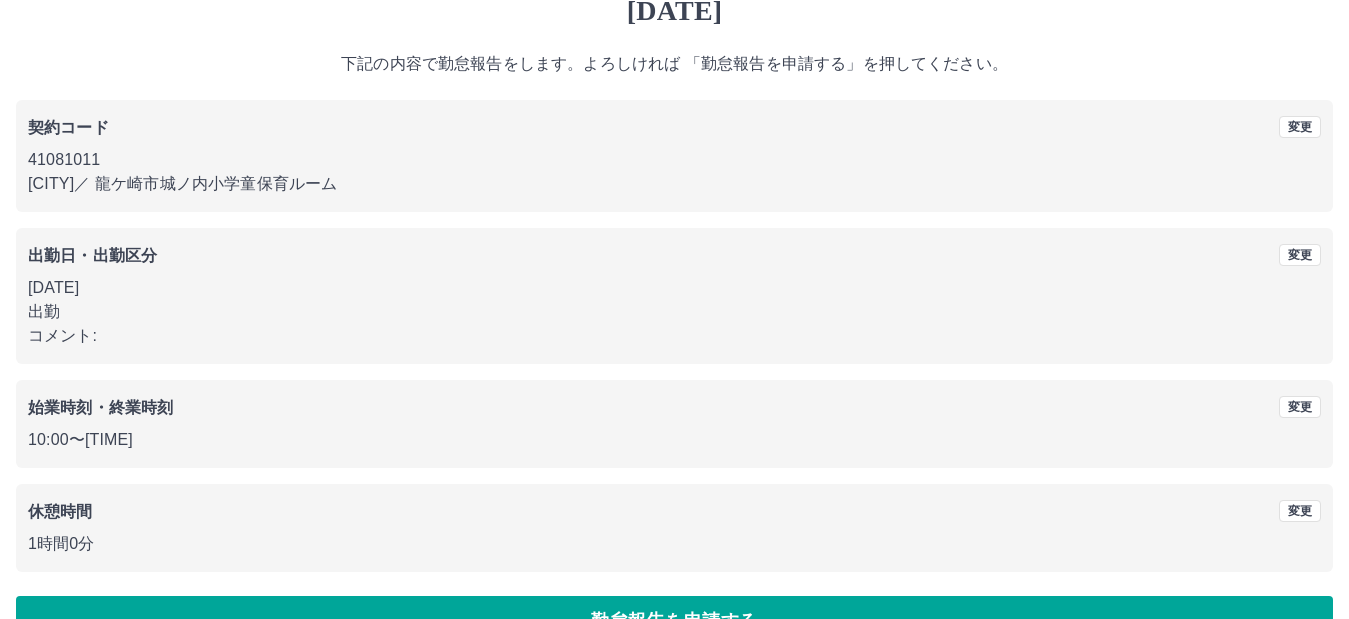 scroll, scrollTop: 130, scrollLeft: 0, axis: vertical 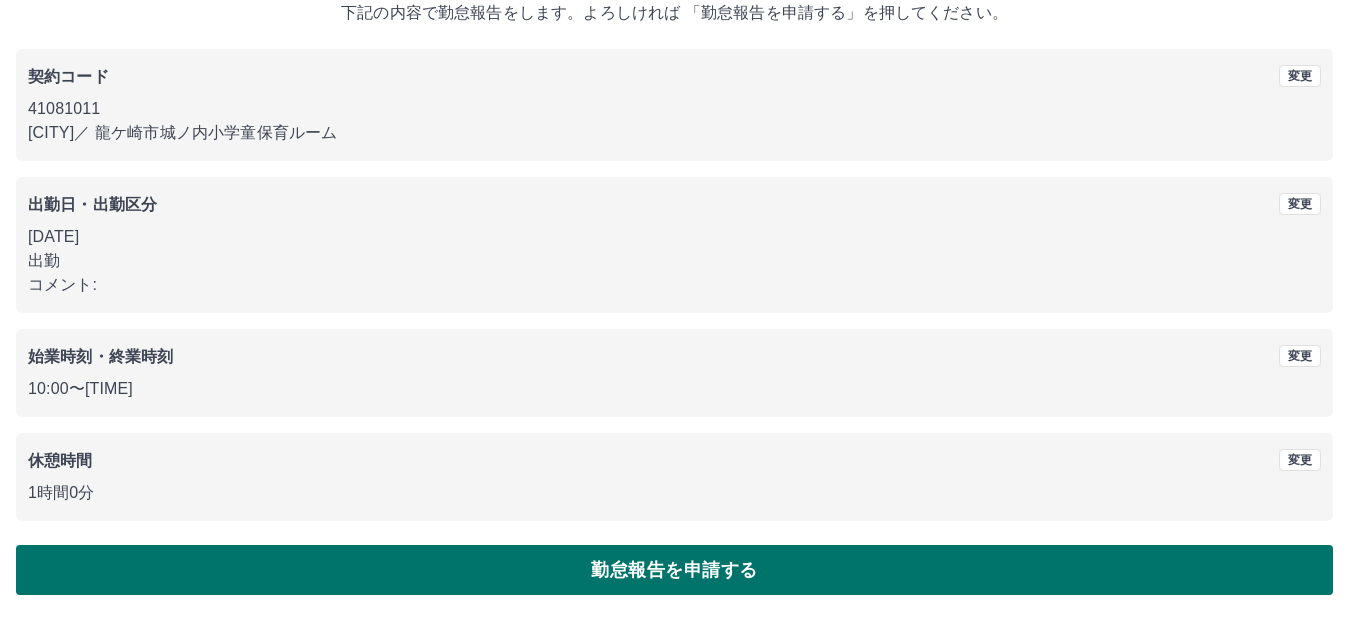 click on "勤怠報告を申請する" at bounding box center [674, 570] 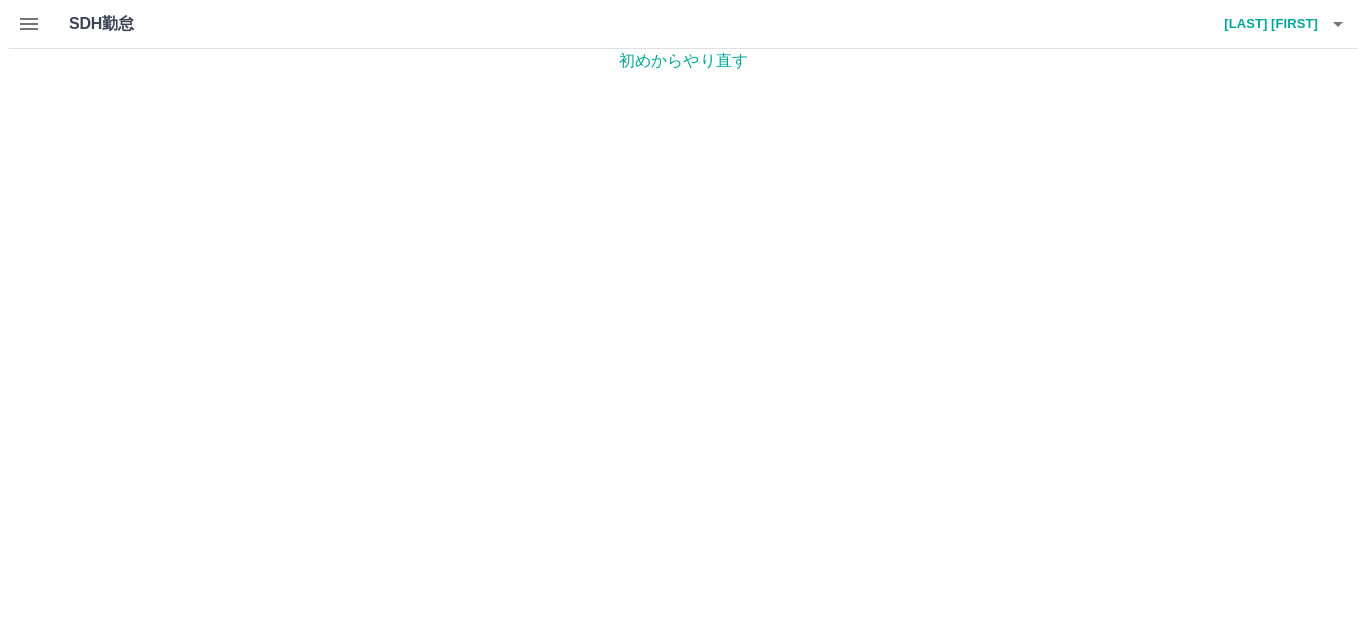 scroll, scrollTop: 0, scrollLeft: 0, axis: both 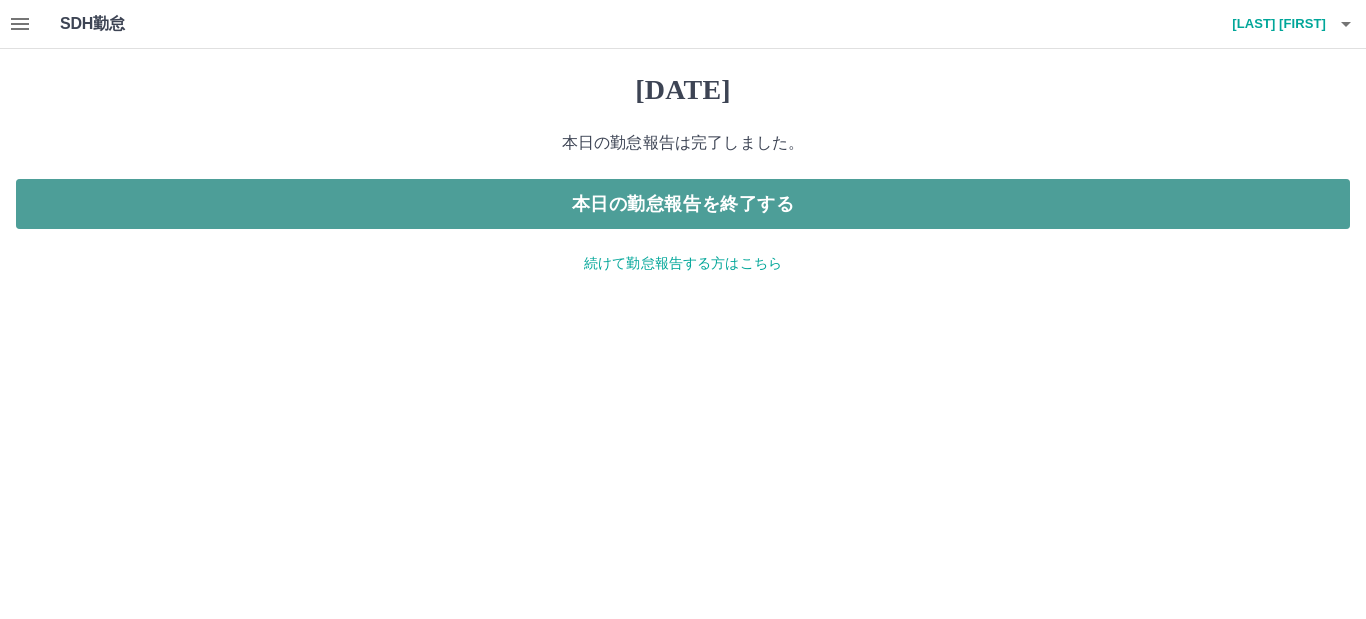 click on "本日の勤怠報告を終了する" at bounding box center (683, 204) 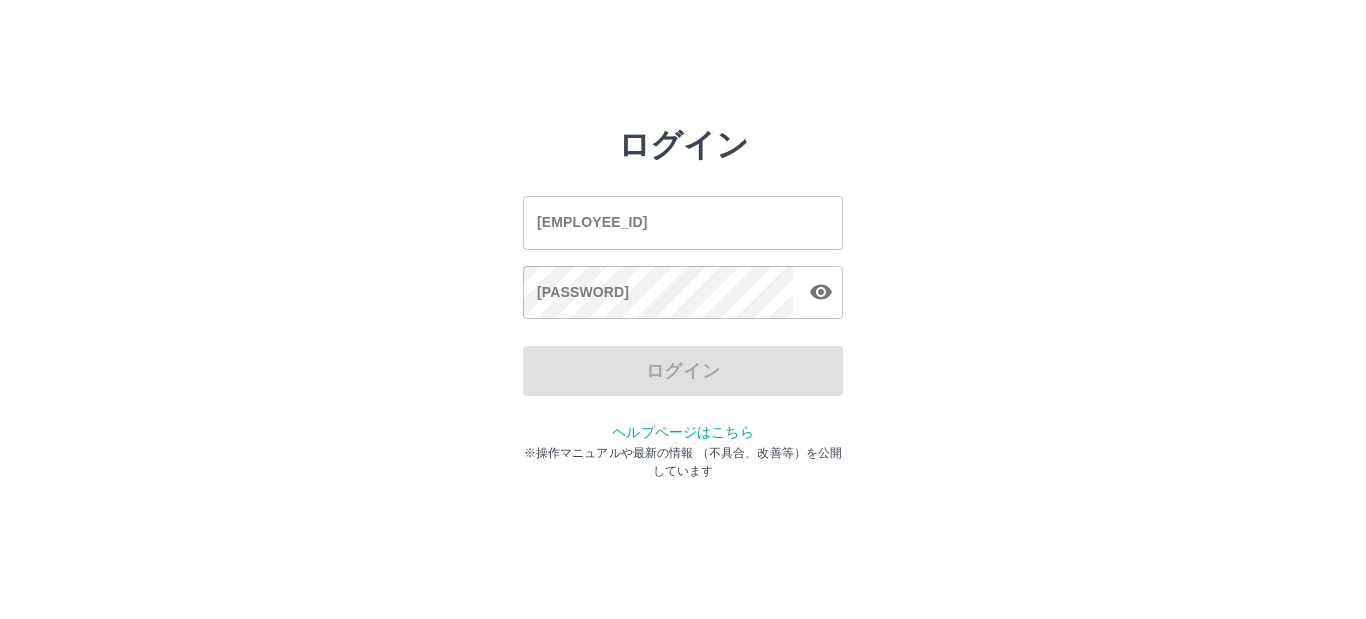 scroll, scrollTop: 0, scrollLeft: 0, axis: both 